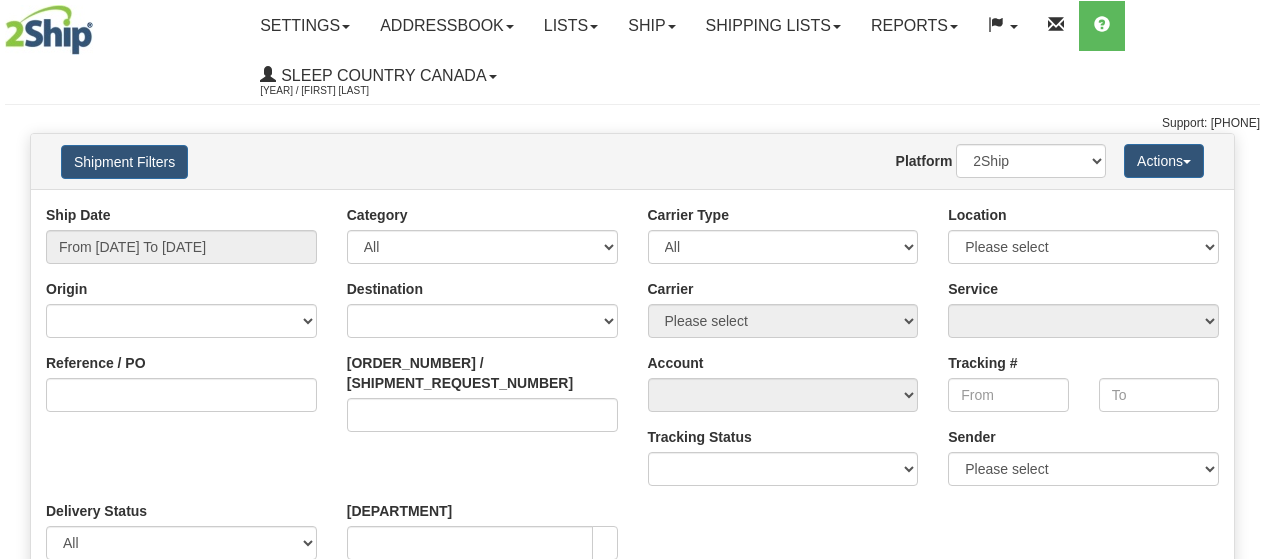 scroll, scrollTop: 0, scrollLeft: 0, axis: both 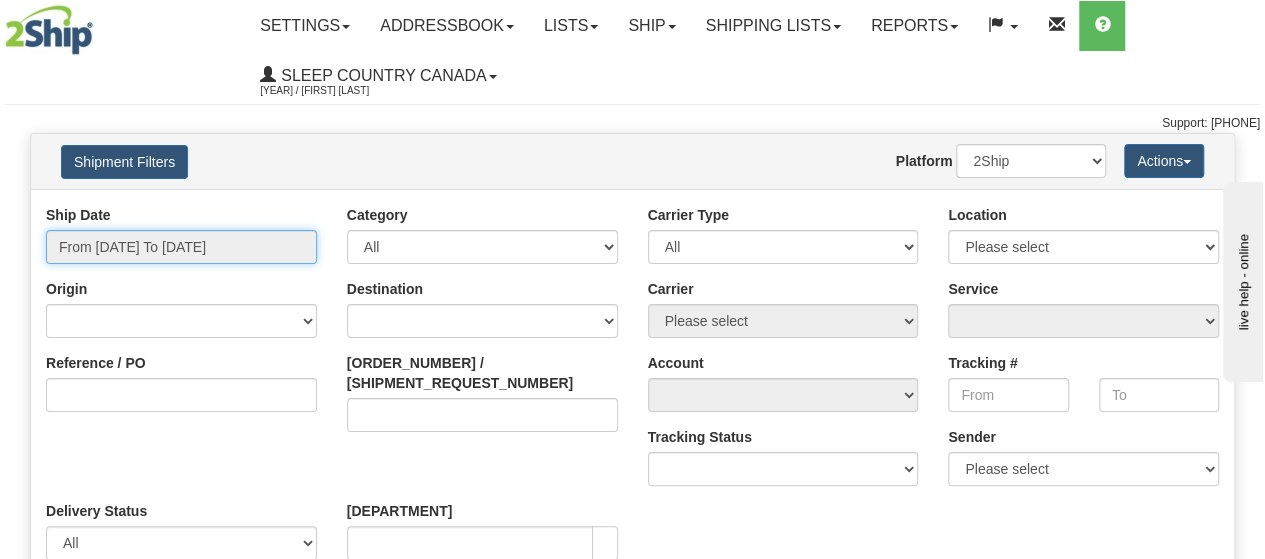 click on "[DATE] [DATE]" at bounding box center [181, 247] 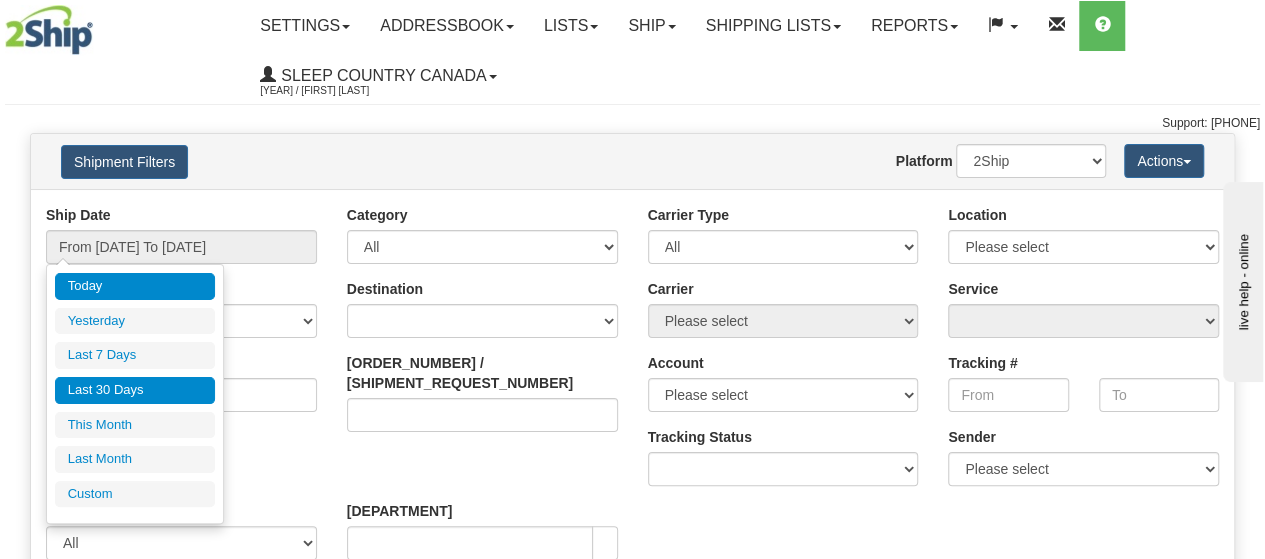 click on "Last 30 Days" at bounding box center (135, 390) 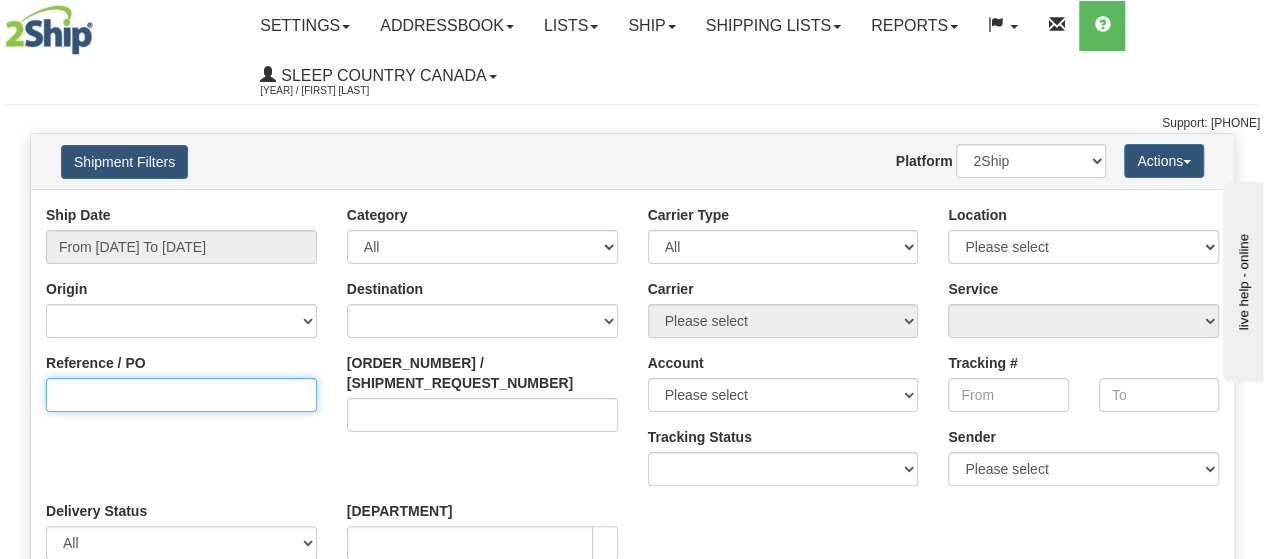 click on "Reference / PO" at bounding box center (181, 395) 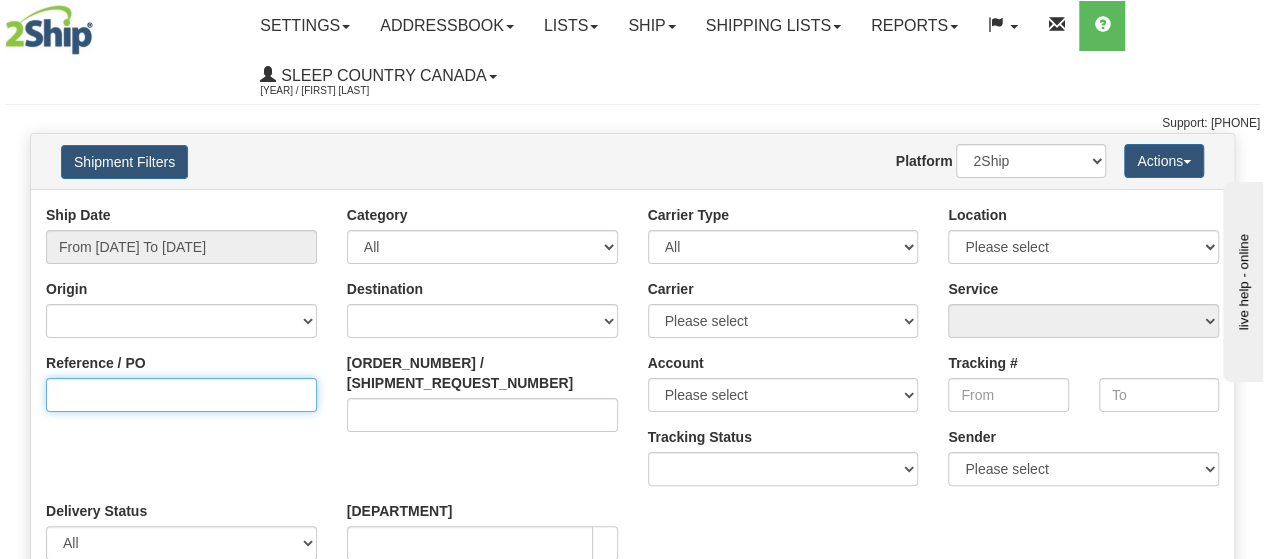 paste on "[TRACKING_NUMBER]" 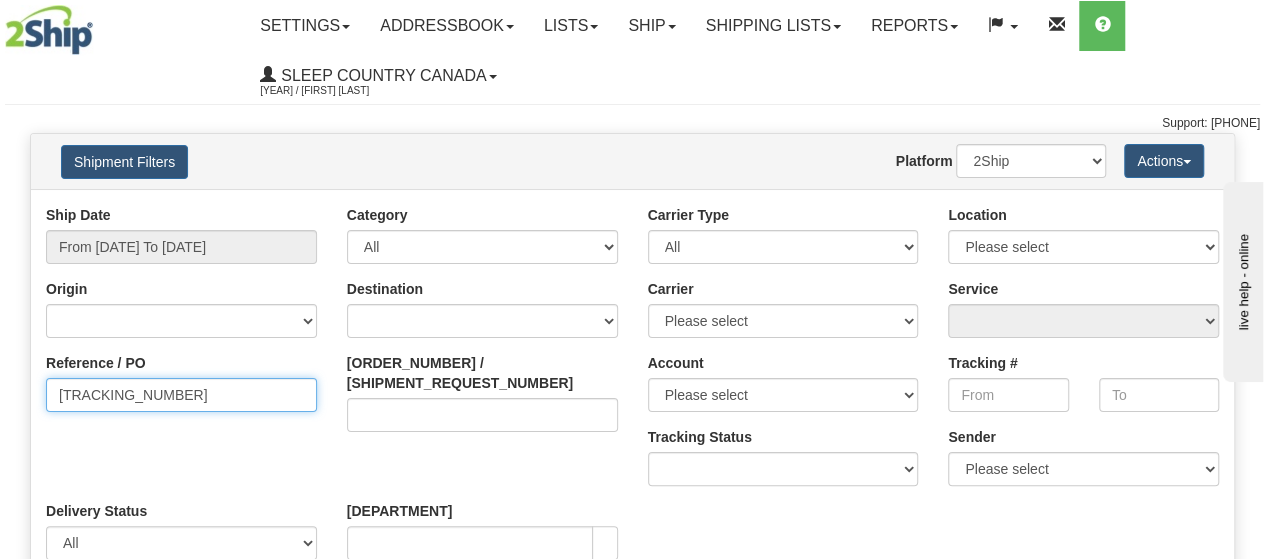 type on "[TRACKING_NUMBER]" 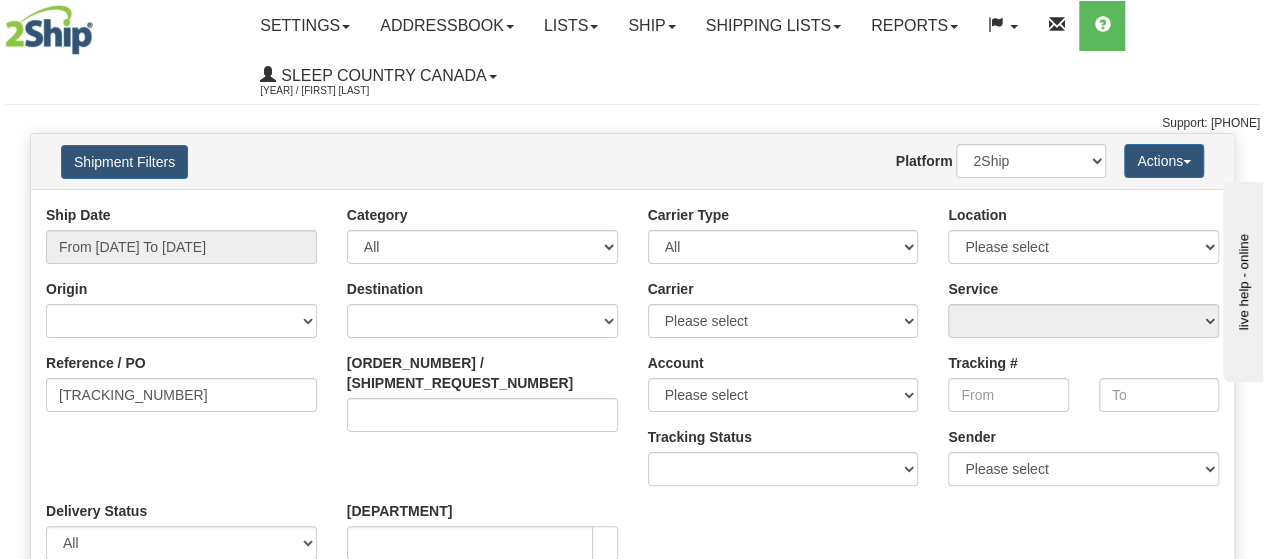 click on "Search" at bounding box center (1124, 543) 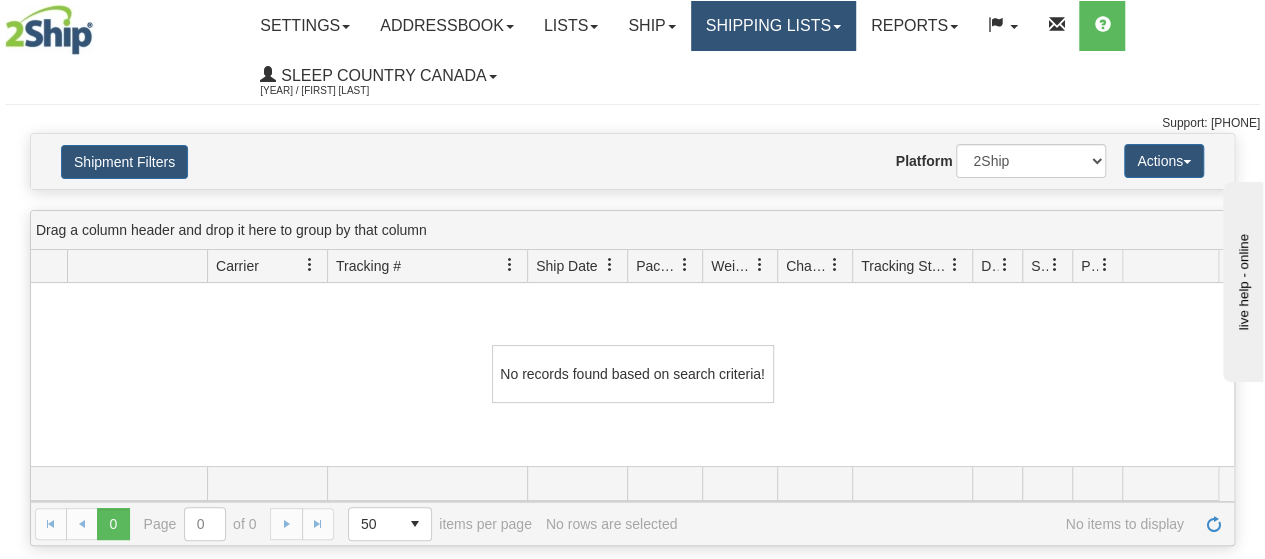 click on "Shipping lists" at bounding box center [305, 26] 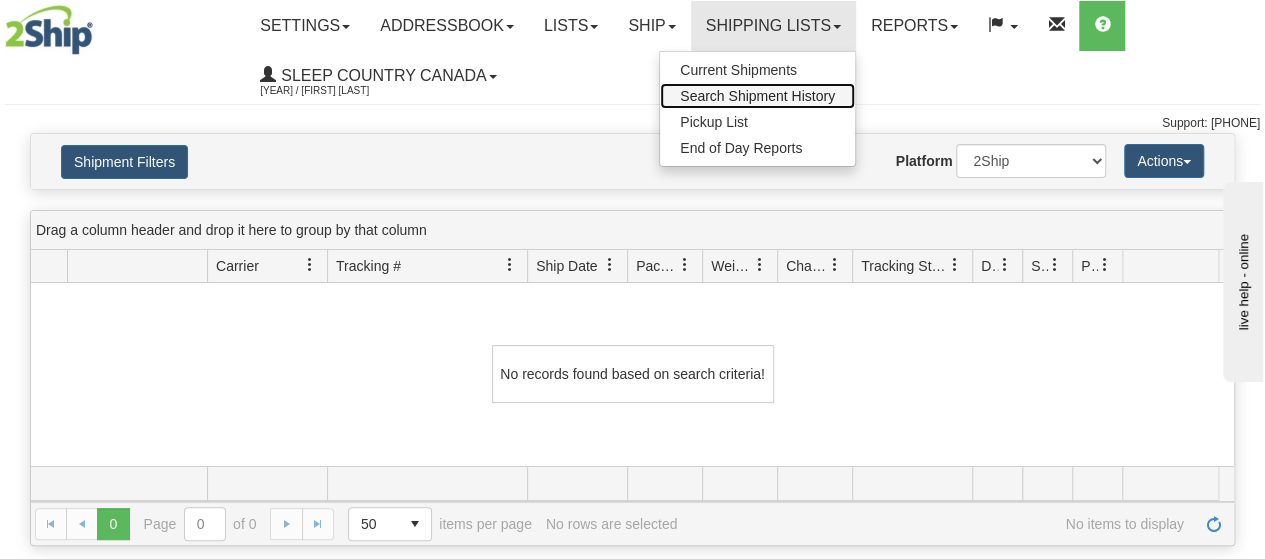 click on "Search Shipment History" at bounding box center [771, 96] 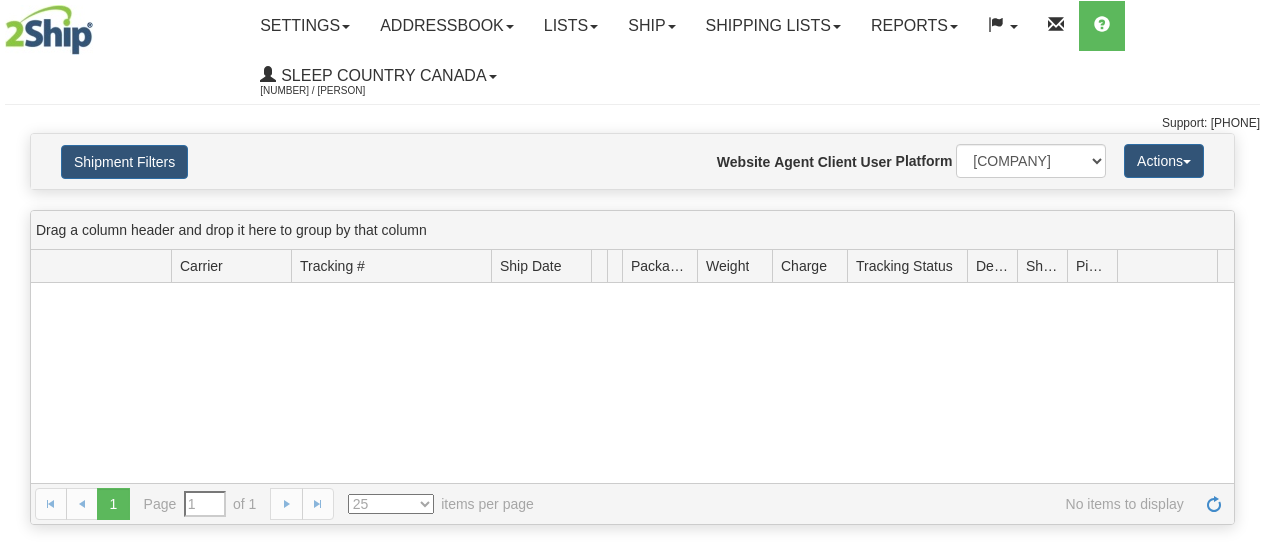 scroll, scrollTop: 0, scrollLeft: 0, axis: both 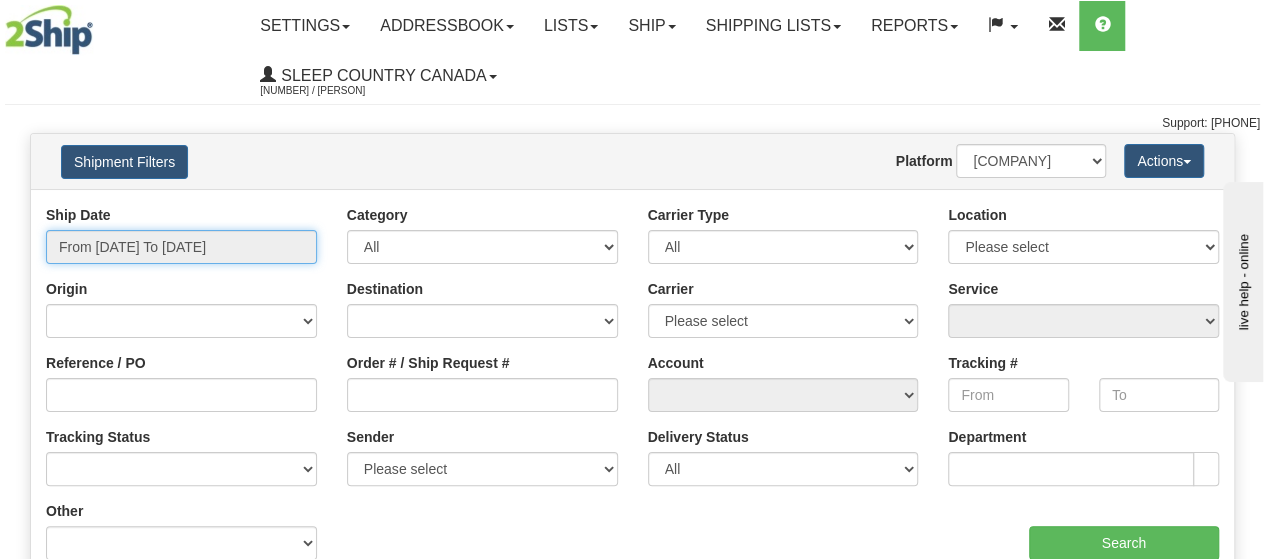 click on "[DATE] [DATE]" at bounding box center [181, 247] 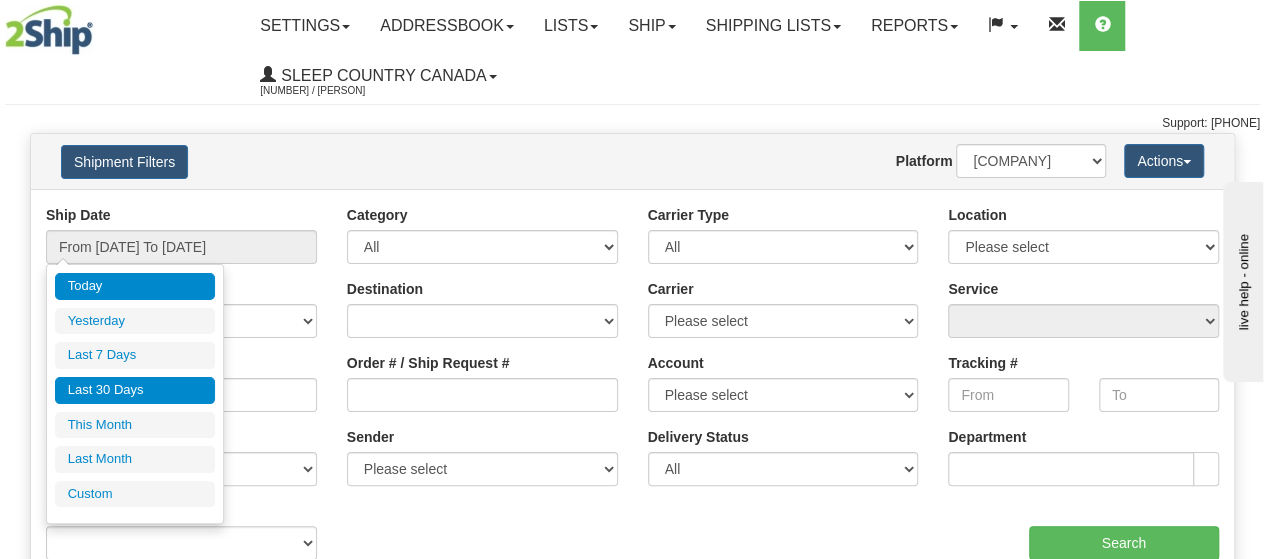 click on "Last 30 Days" at bounding box center [135, 390] 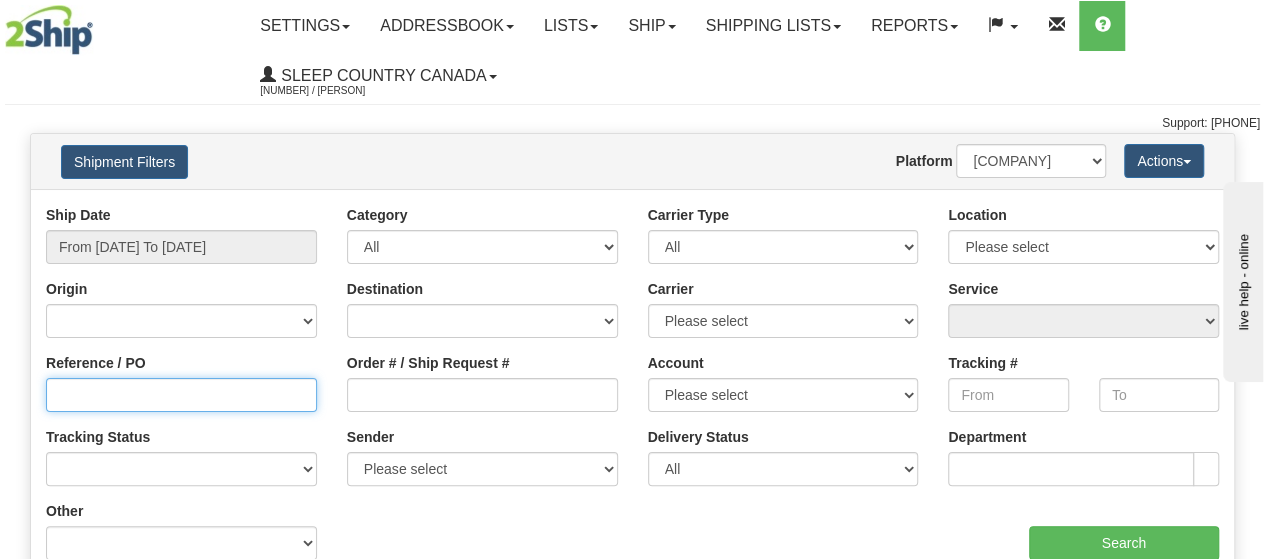 click on "Reference / PO" at bounding box center (181, 395) 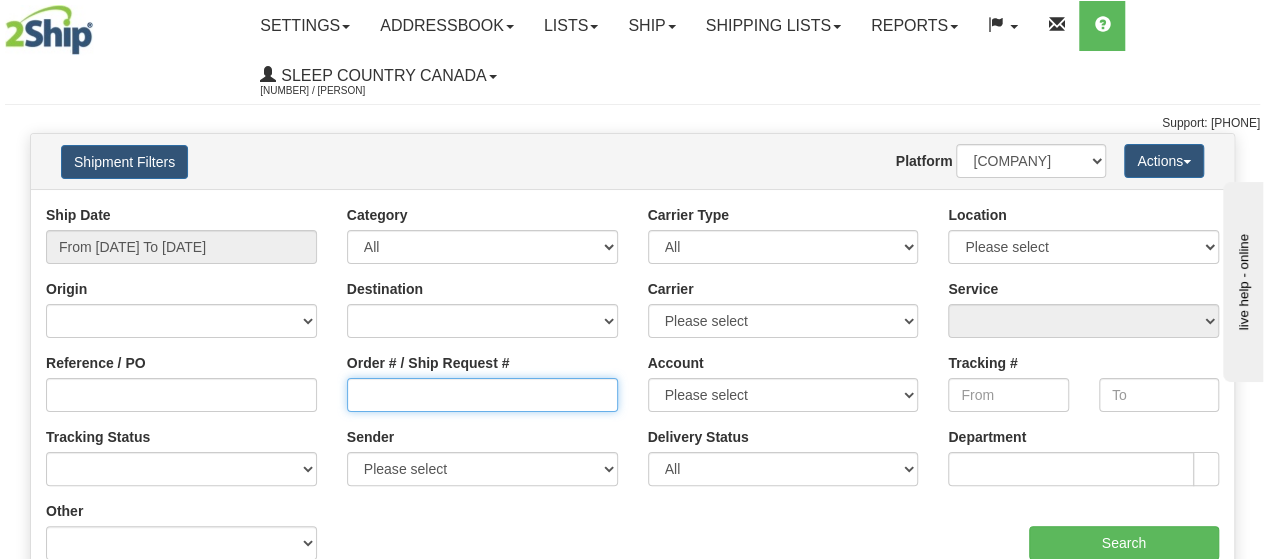 click on "Order # / Ship Request #" at bounding box center [482, 395] 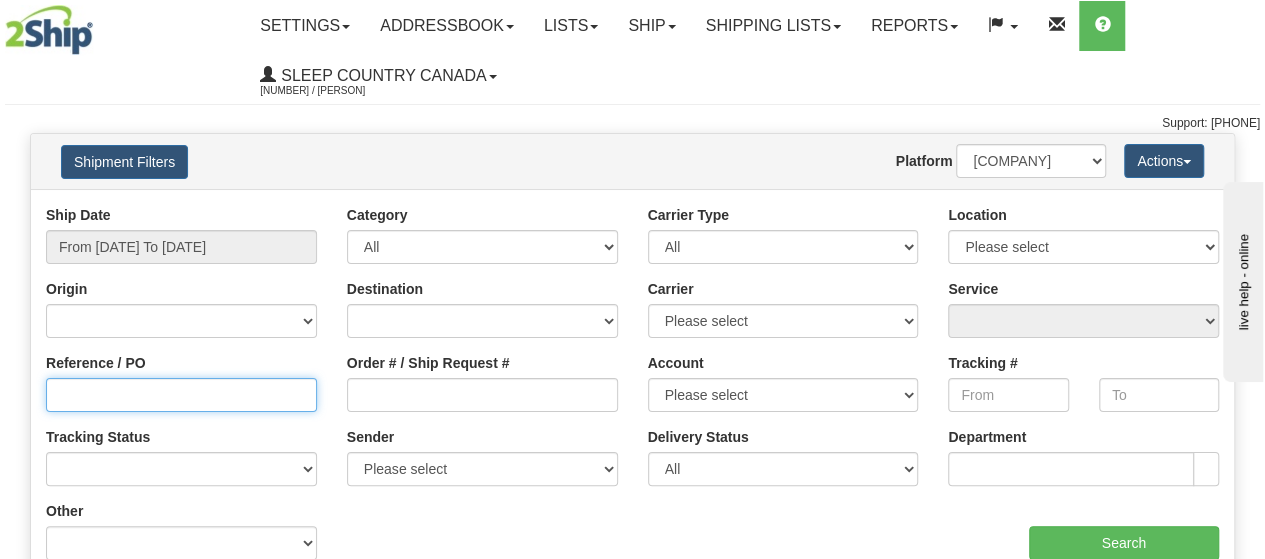 click on "Reference / PO" at bounding box center (181, 395) 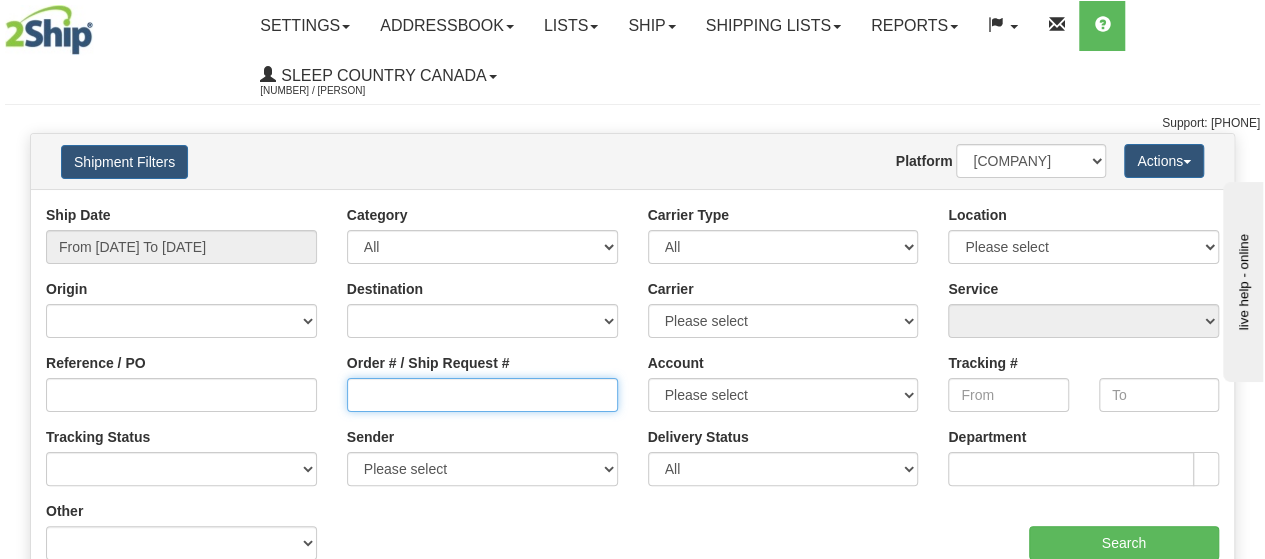 click on "Order # / Ship Request #" at bounding box center [482, 395] 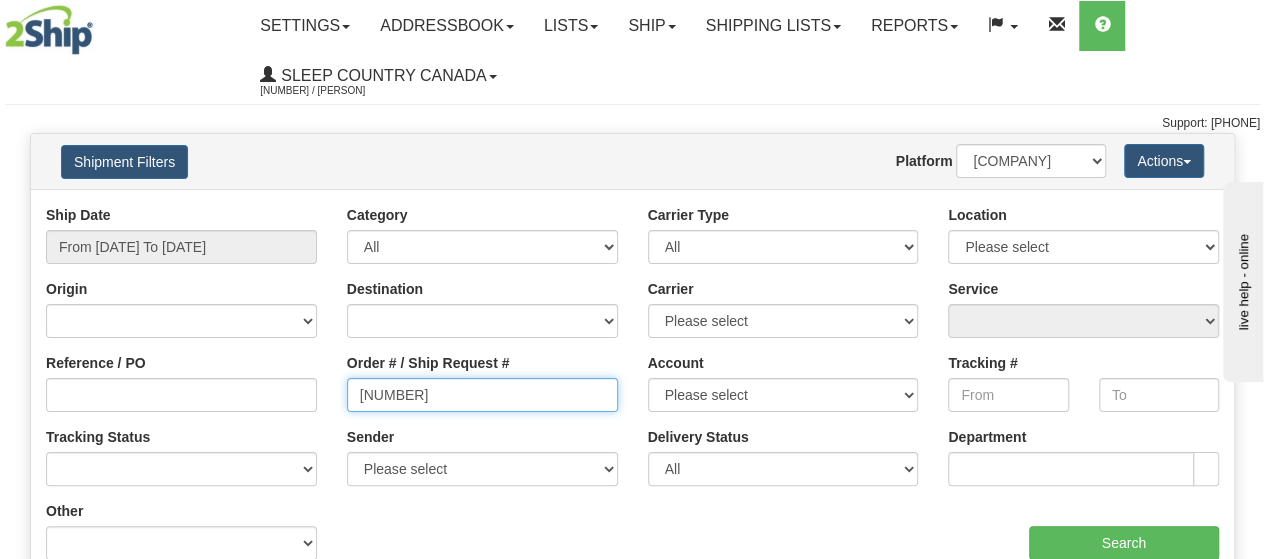 type on "[TRACKING_NUMBER]" 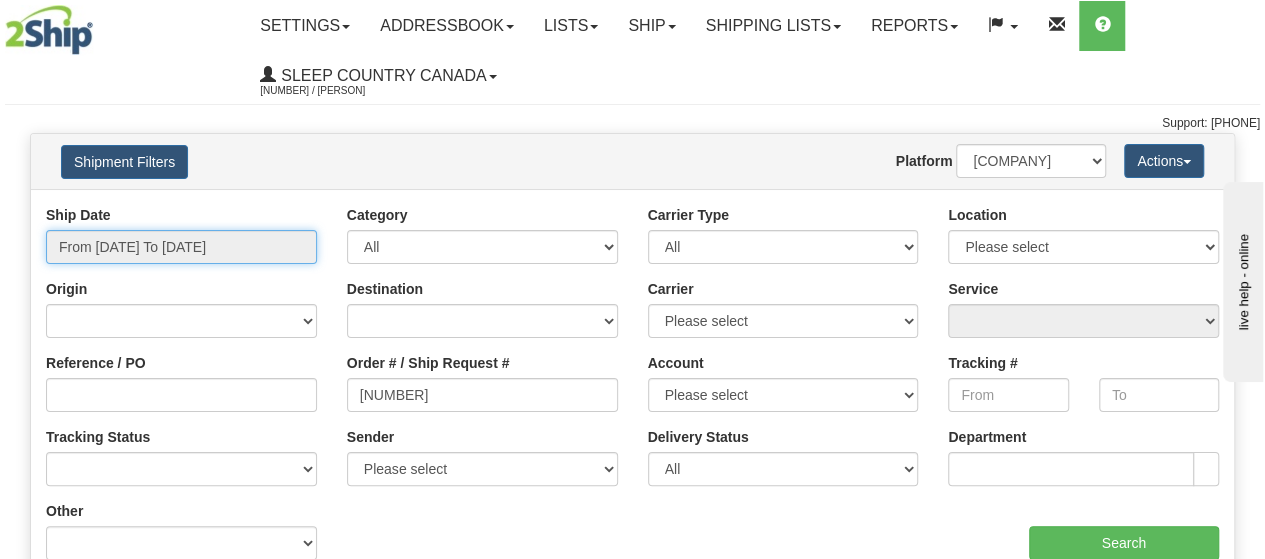click on "[FROM] [DATE] [TO] [DATE]" at bounding box center [181, 247] 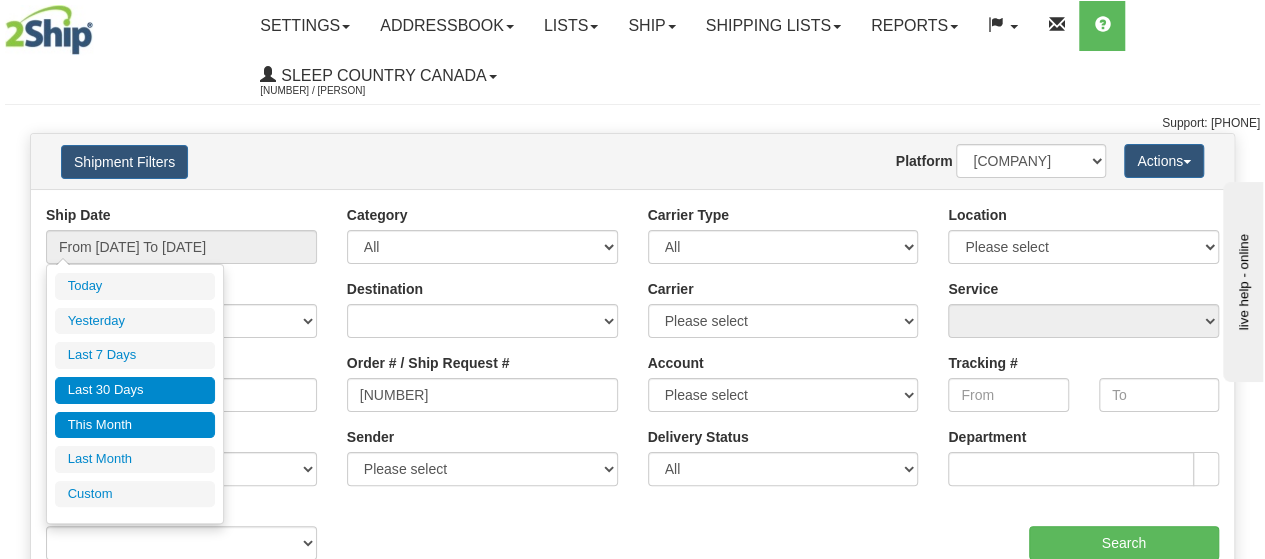 click on "This Month" at bounding box center (135, 425) 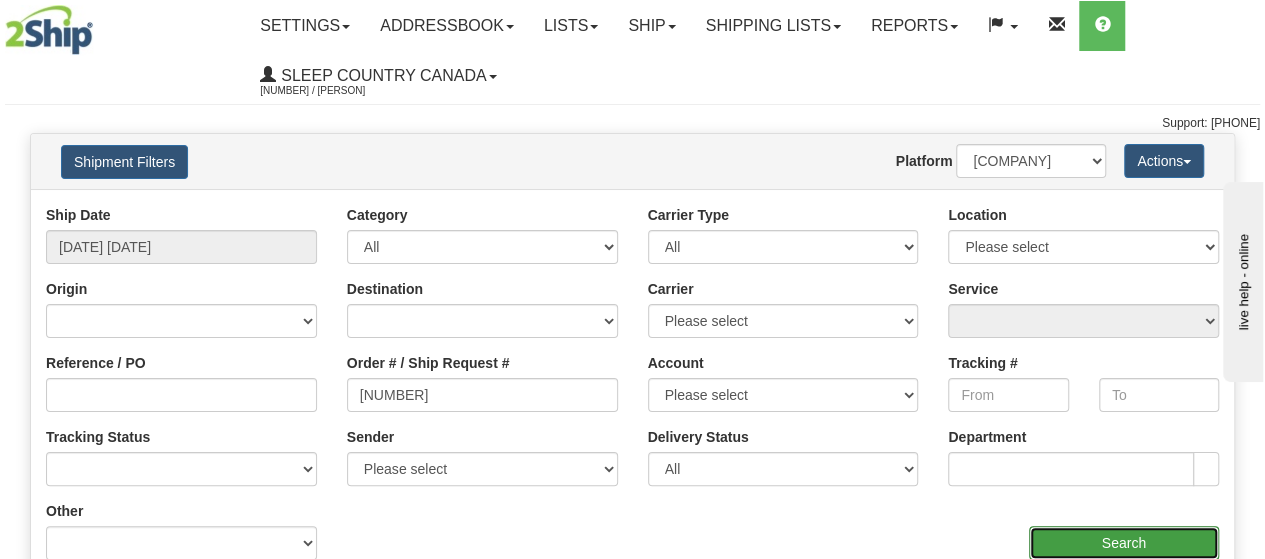 click on "Search" at bounding box center [1124, 543] 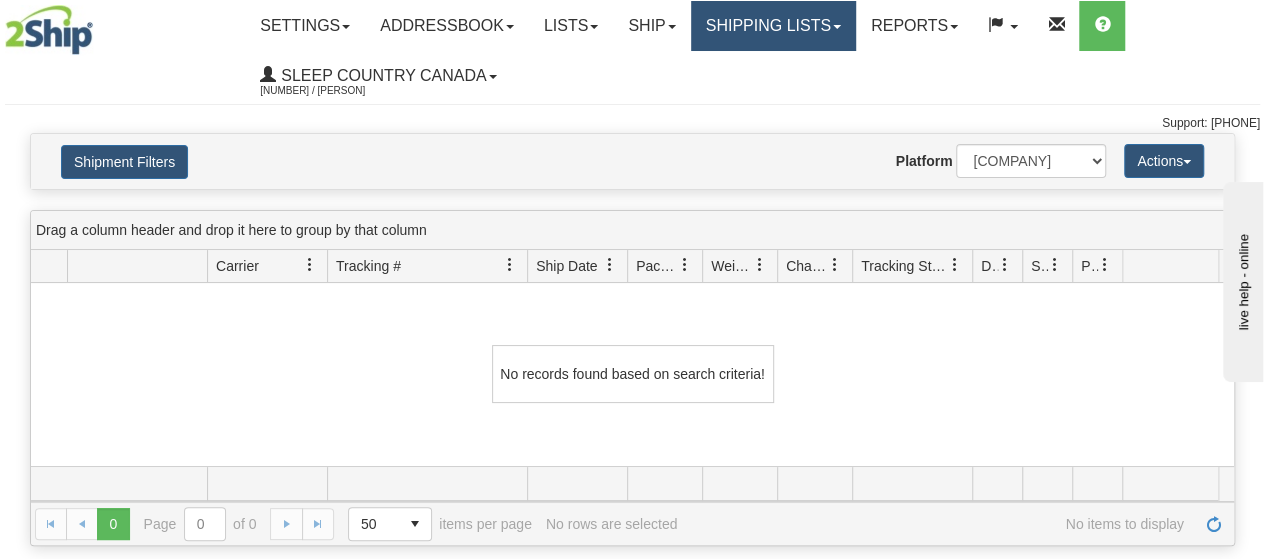 click on "Shipping lists" at bounding box center [305, 26] 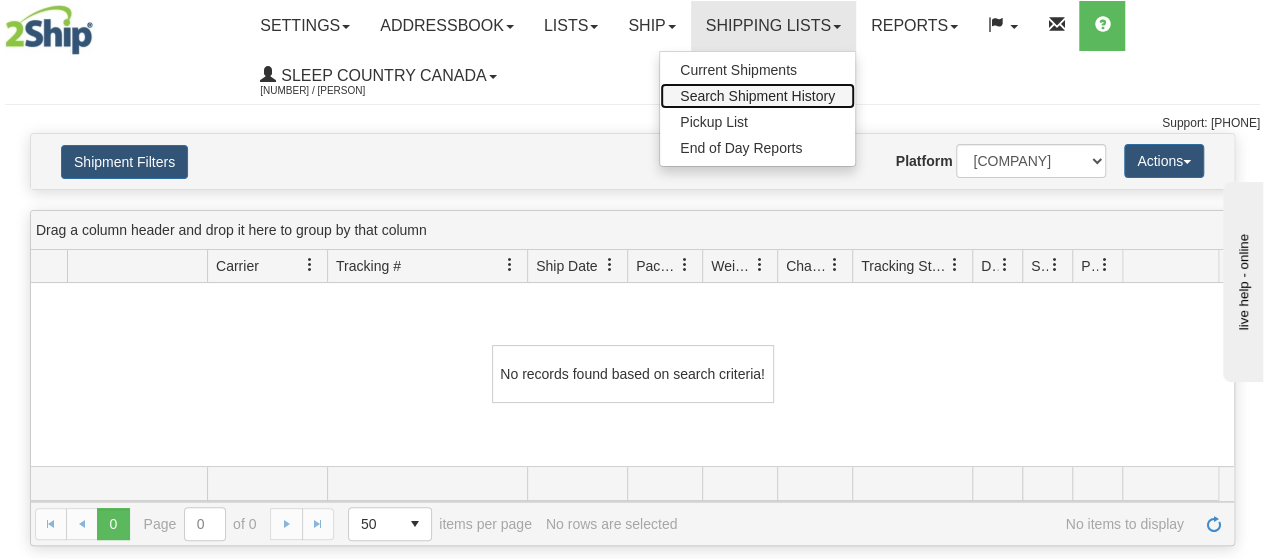click on "Search Shipment History" at bounding box center [757, 96] 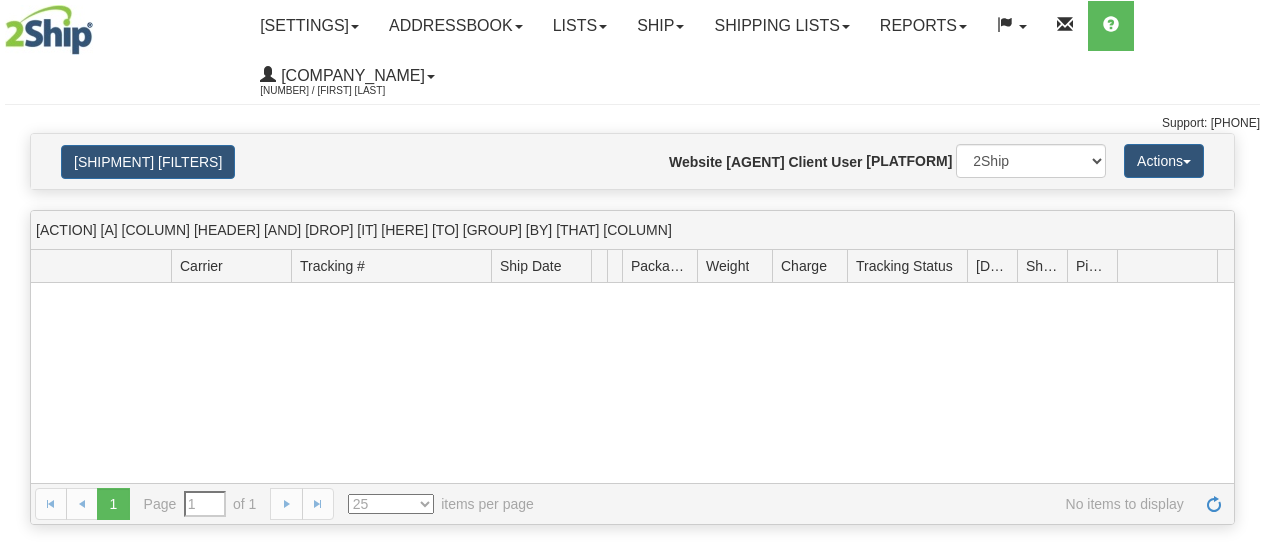 scroll, scrollTop: 0, scrollLeft: 0, axis: both 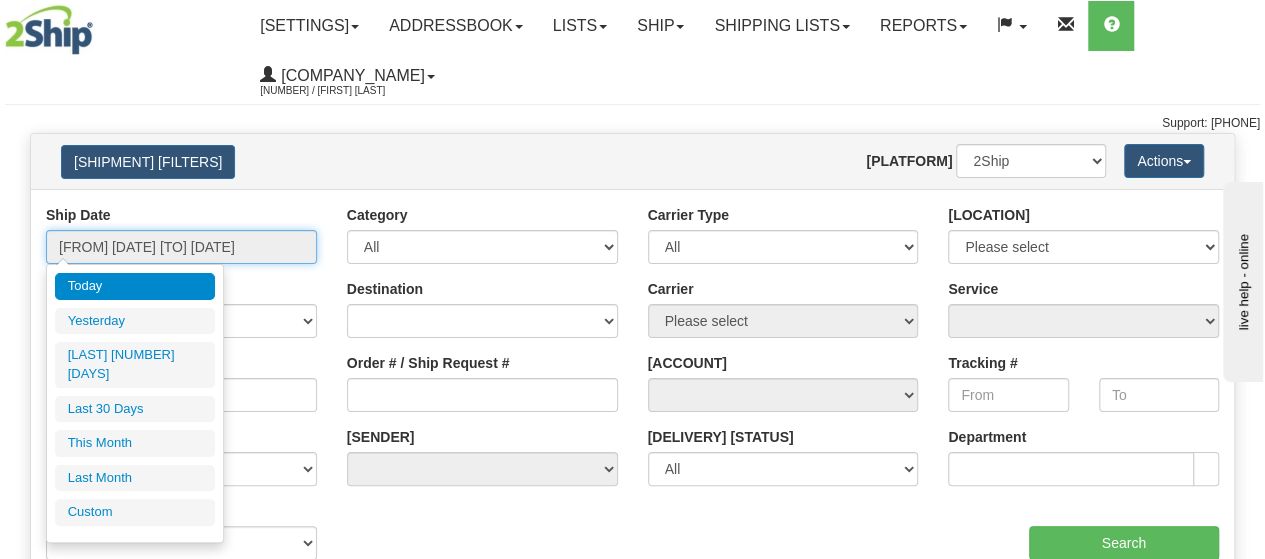 click on "[FROM] [DATE] [TO] [DATE]" at bounding box center [181, 247] 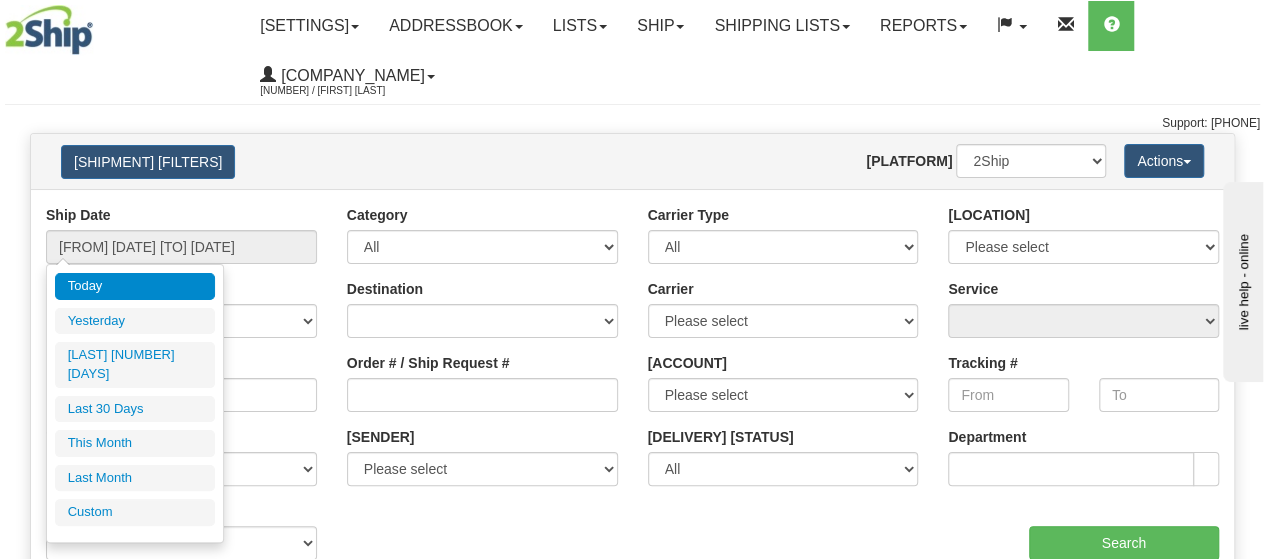 click on "Last 30 Days" at bounding box center (135, 409) 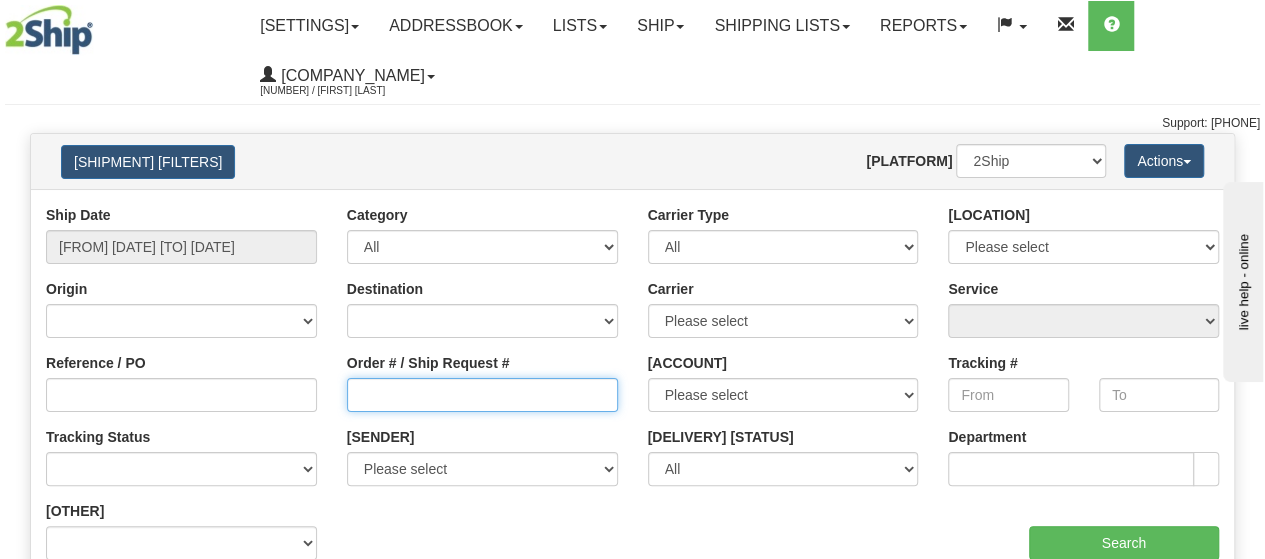 click on "Order # / Ship Request #" at bounding box center (482, 395) 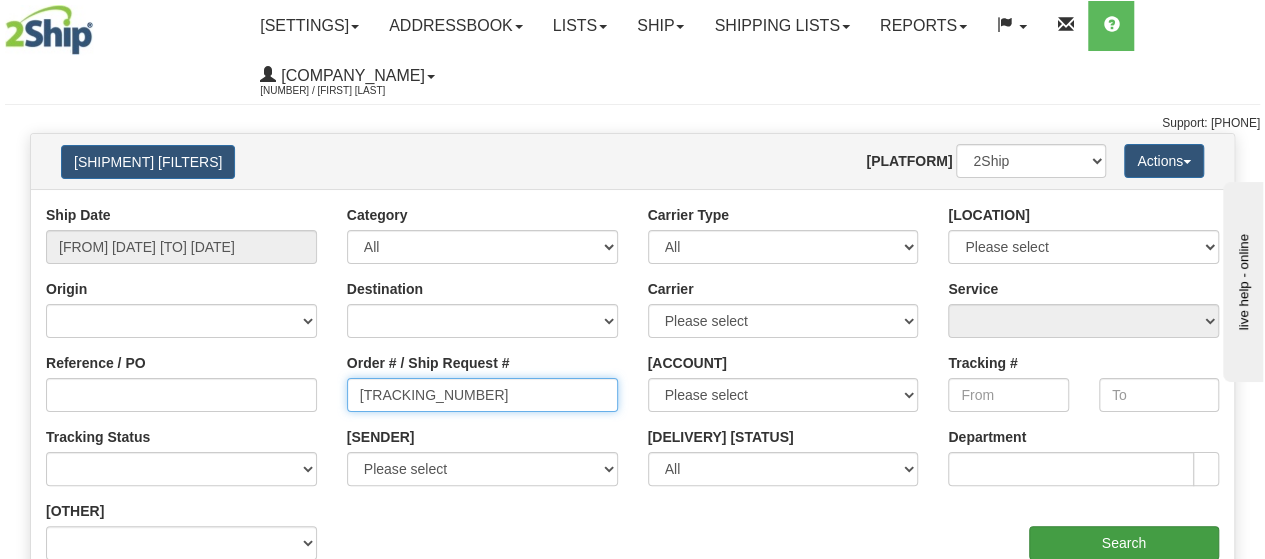 type on "[TRACKING_NUMBER]" 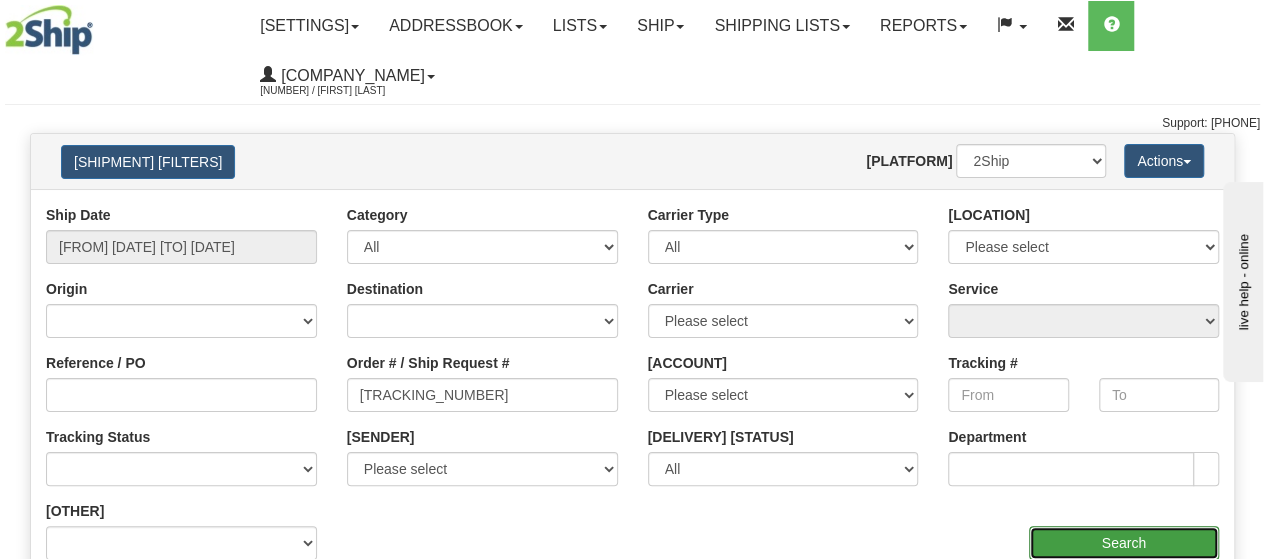 click on "Search" at bounding box center [1124, 543] 